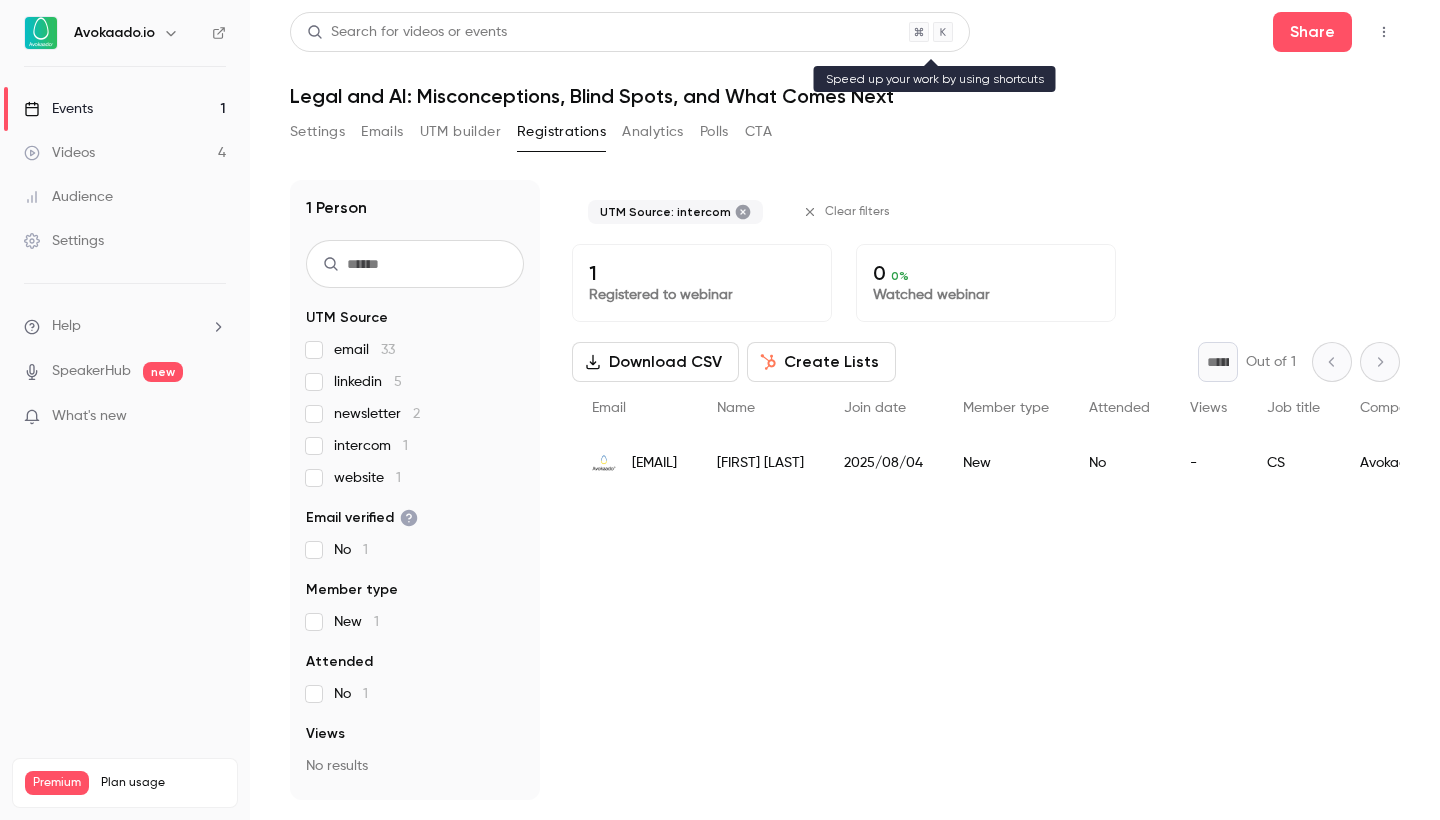 scroll, scrollTop: 0, scrollLeft: 0, axis: both 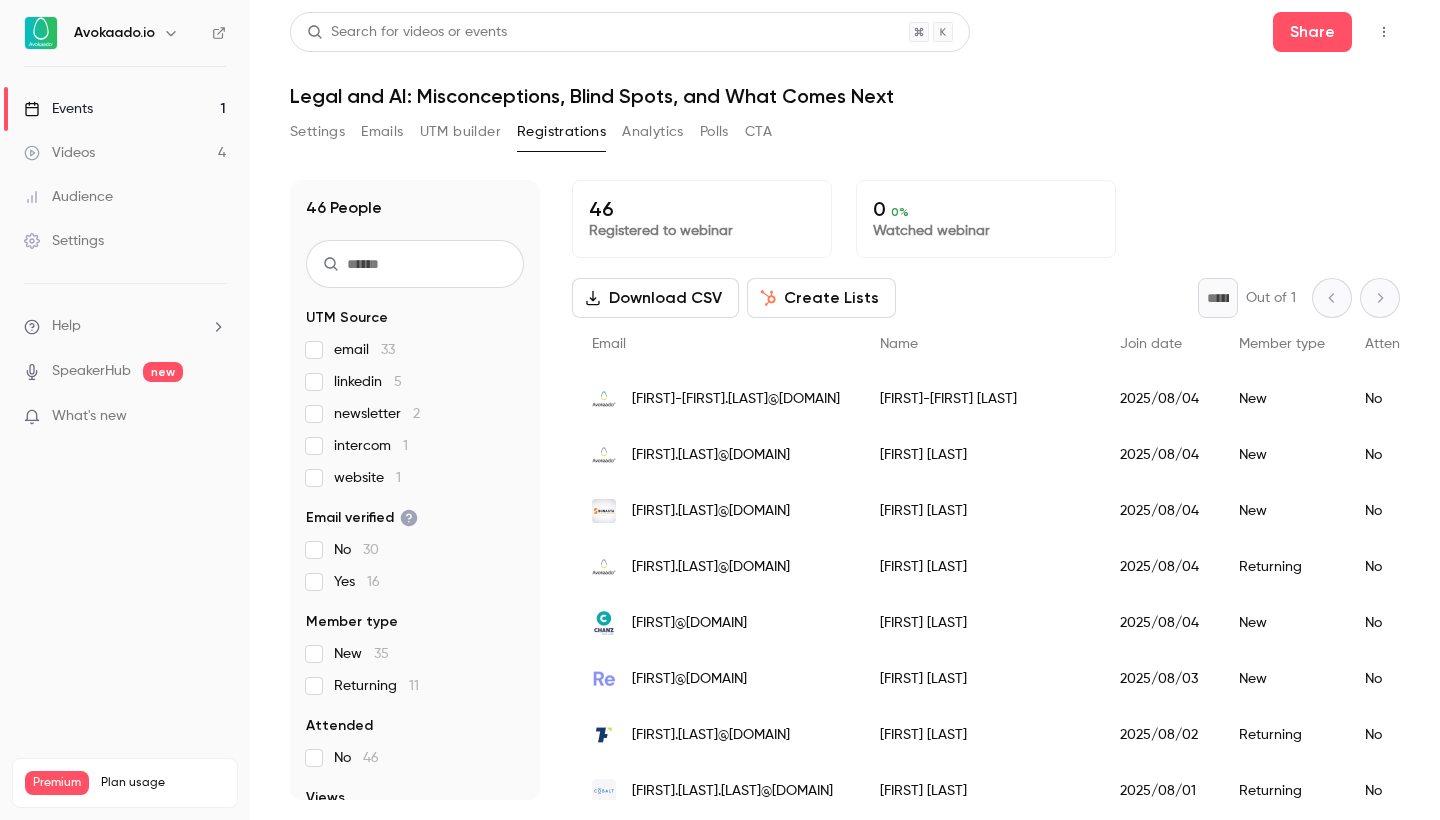 click on "Events 1" at bounding box center (125, 109) 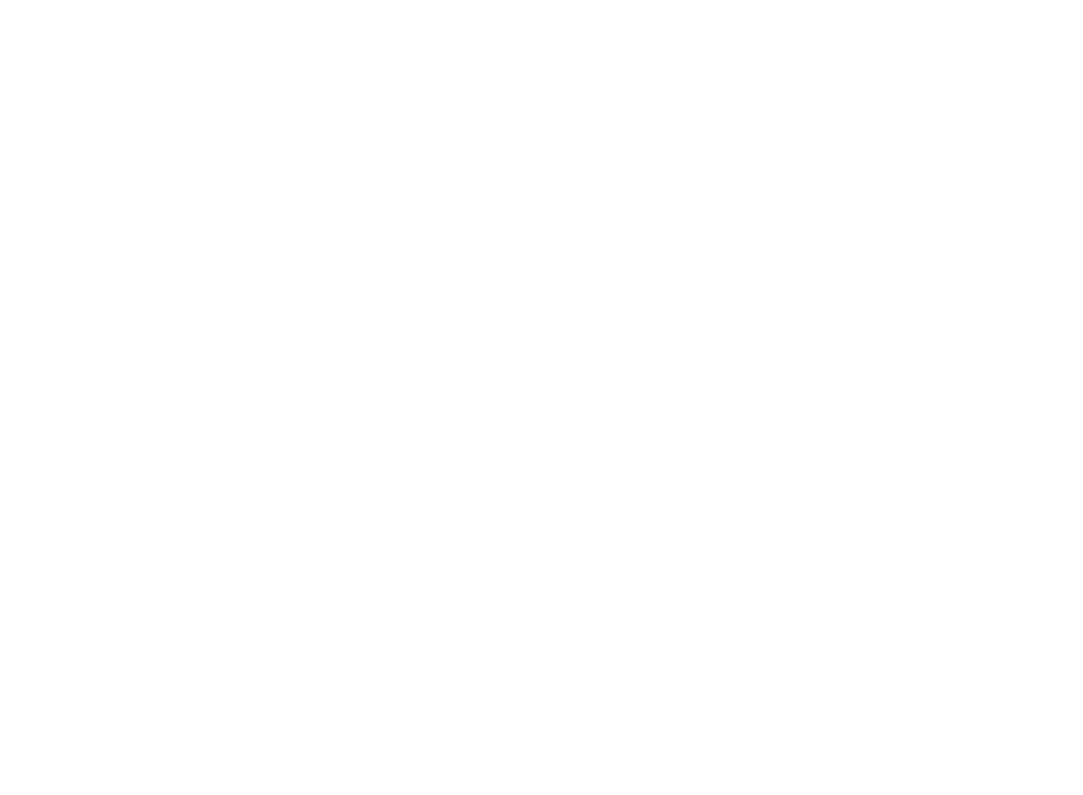 scroll, scrollTop: 0, scrollLeft: 0, axis: both 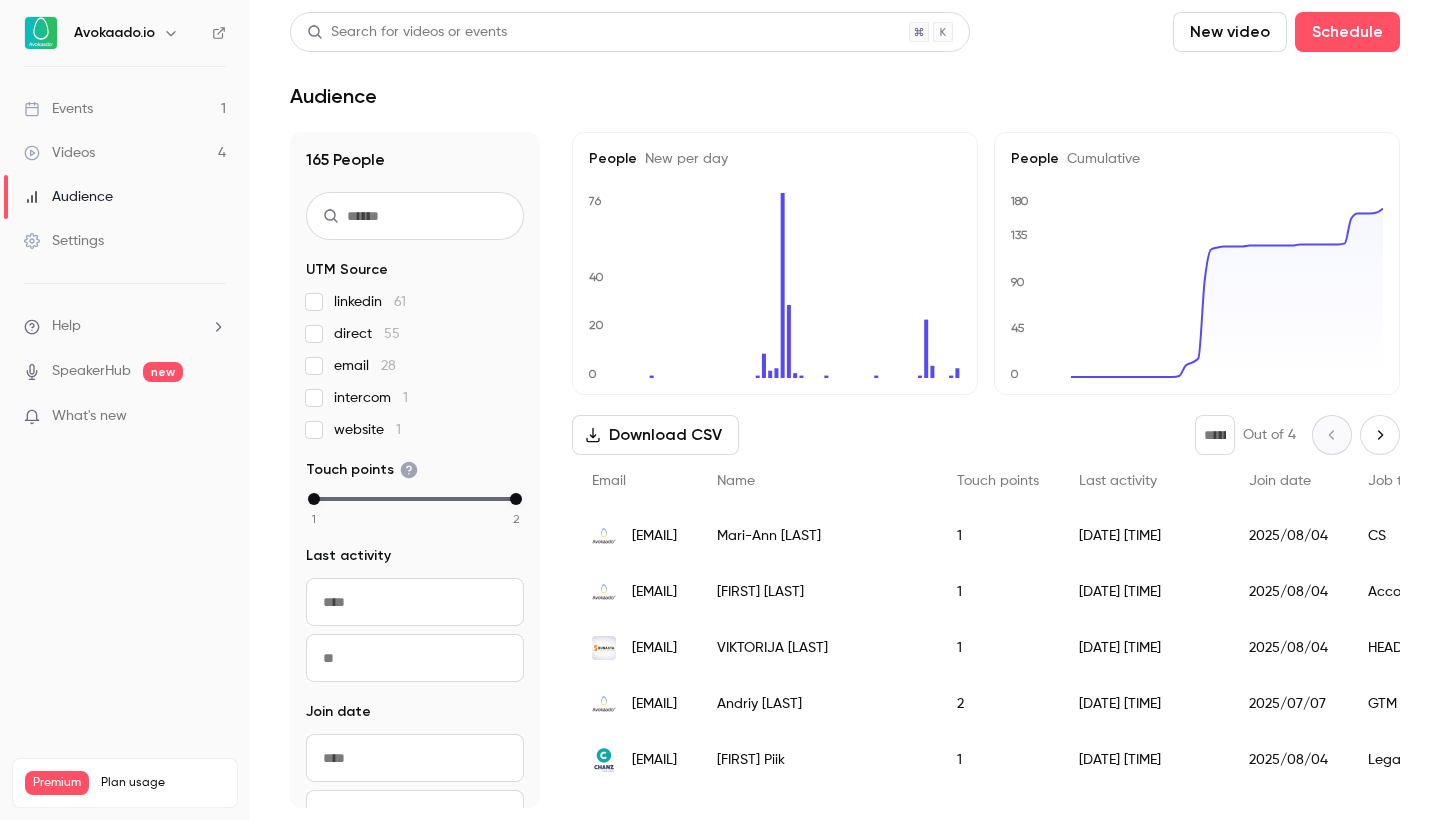 click on "Events 1" at bounding box center (125, 109) 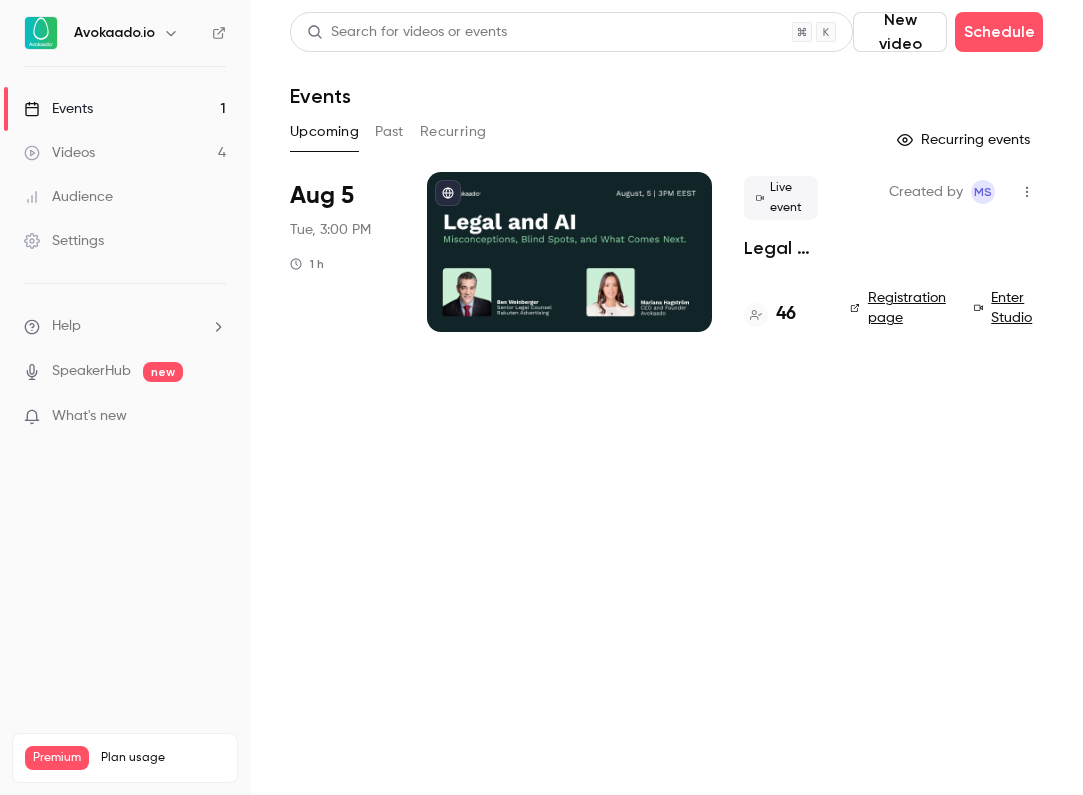 click on "Videos 4" at bounding box center (125, 153) 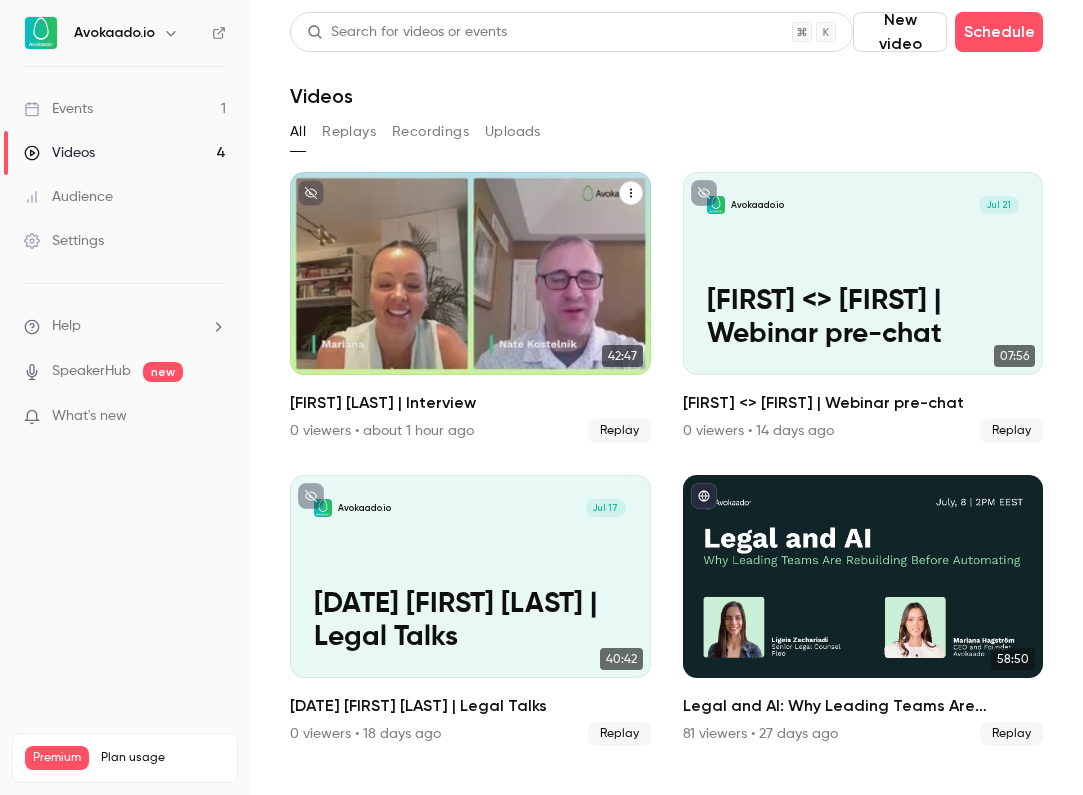 click on "Avokaado.io Aug 4 Nate Kostelnik | Interview" at bounding box center [470, 273] 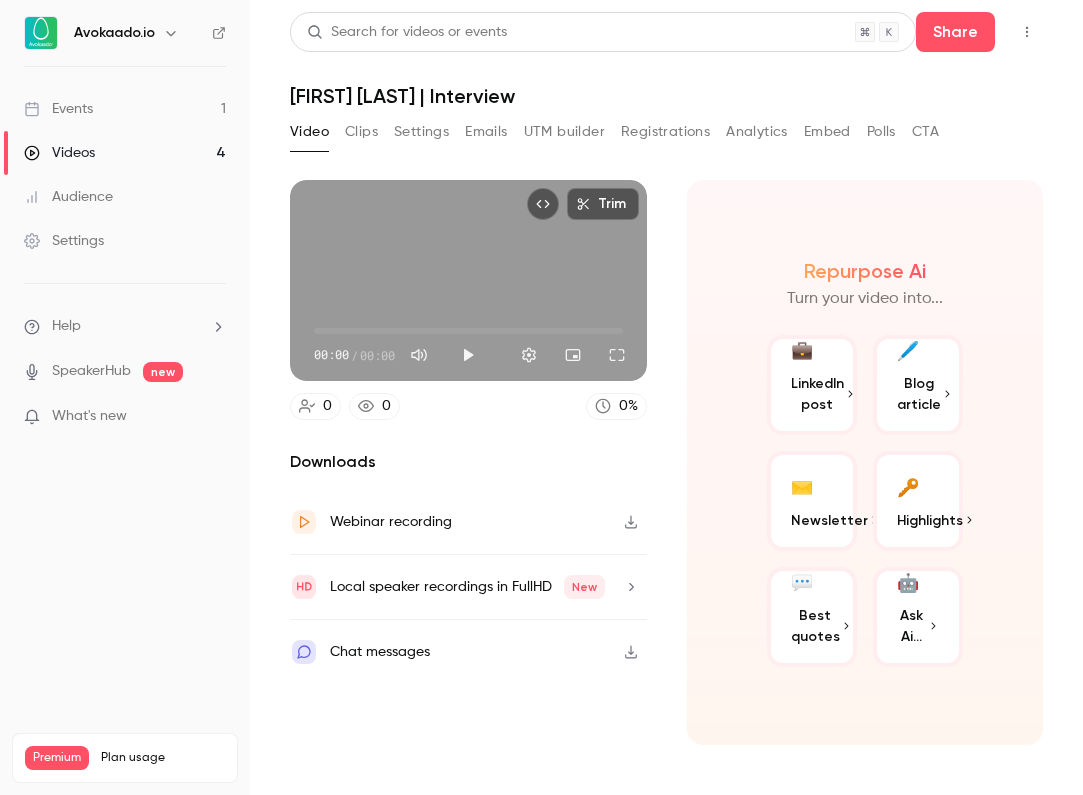 click 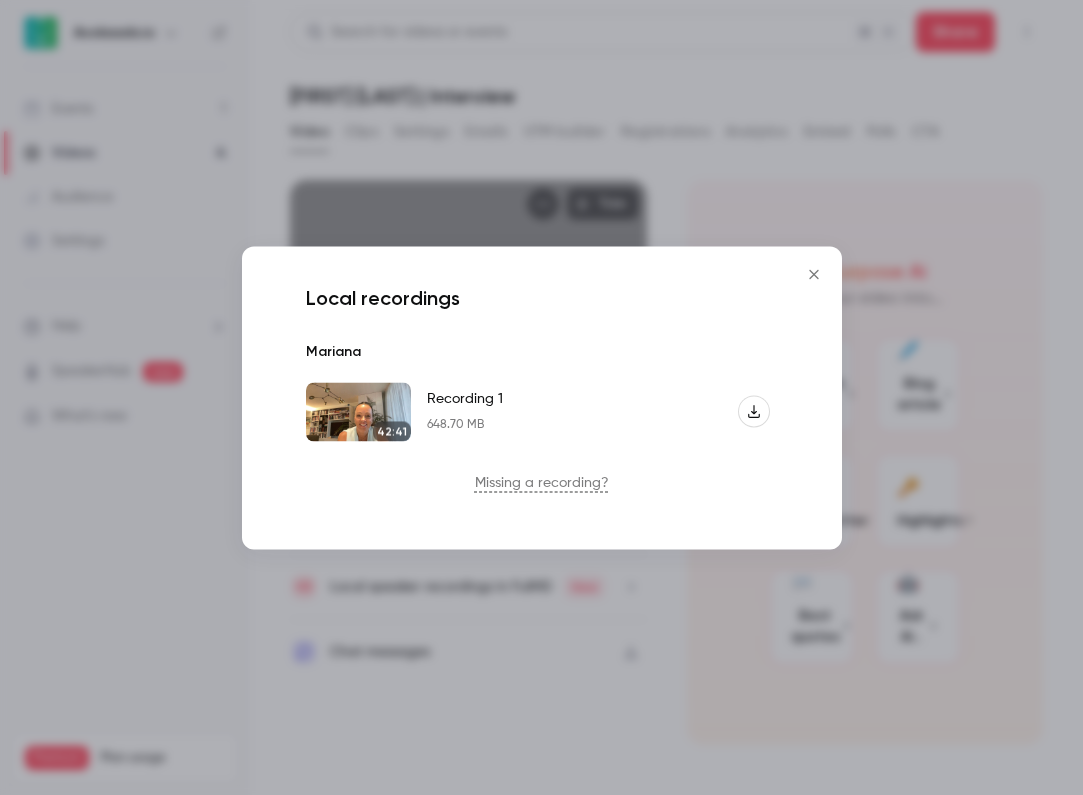click 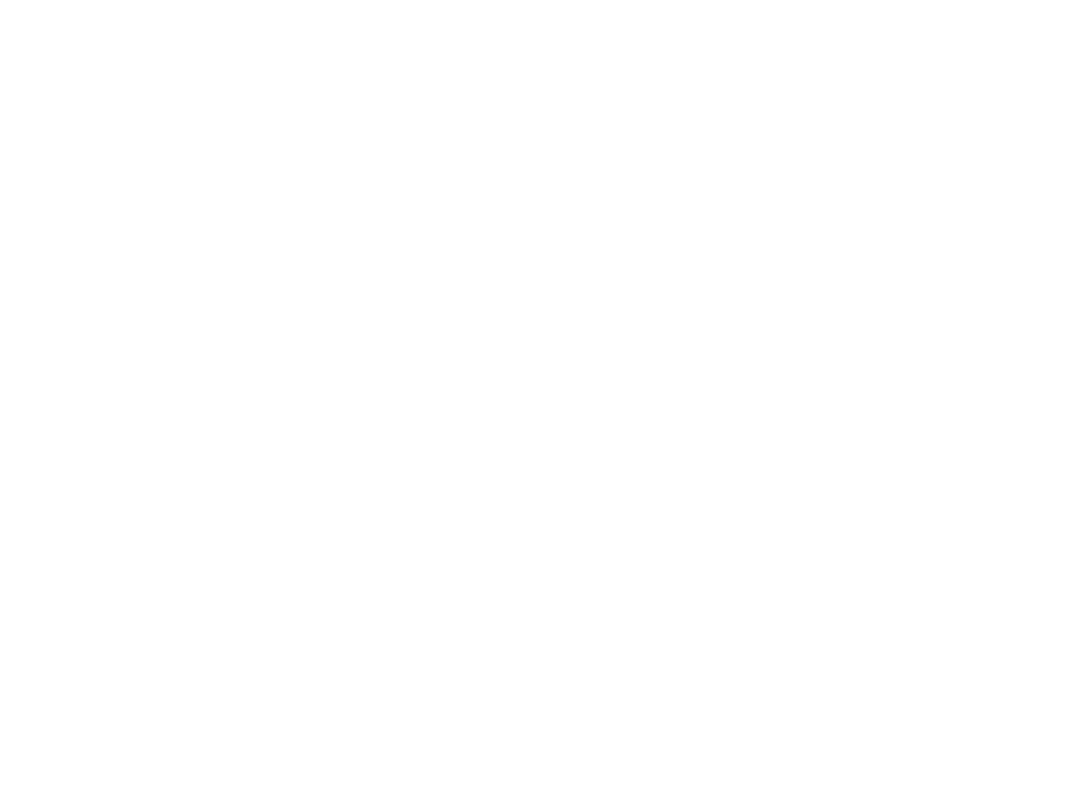 scroll, scrollTop: 0, scrollLeft: 0, axis: both 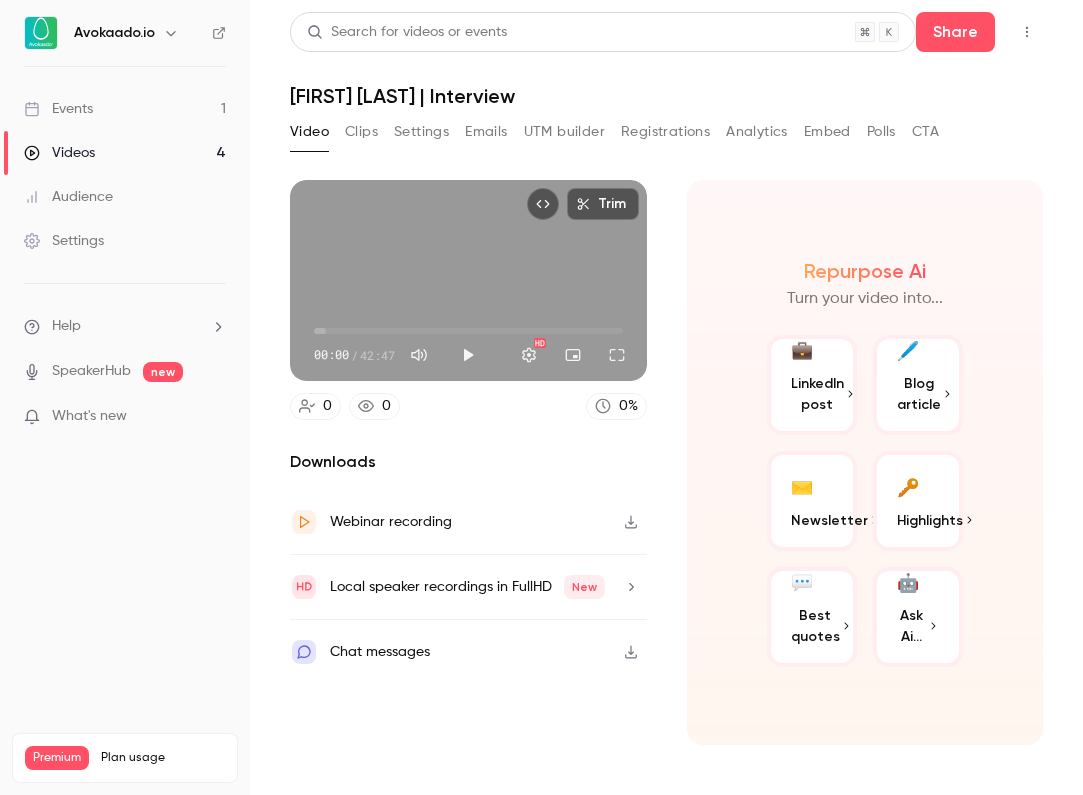 click at bounding box center [631, 522] 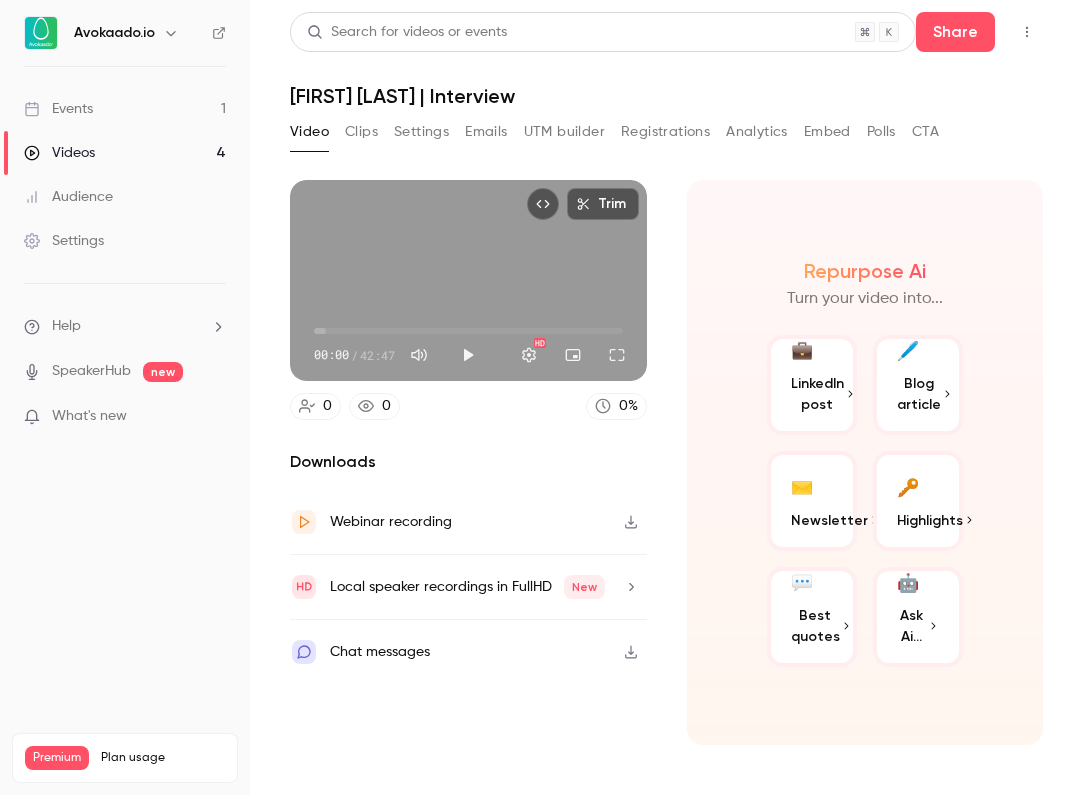 click on "Videos 4" at bounding box center (125, 153) 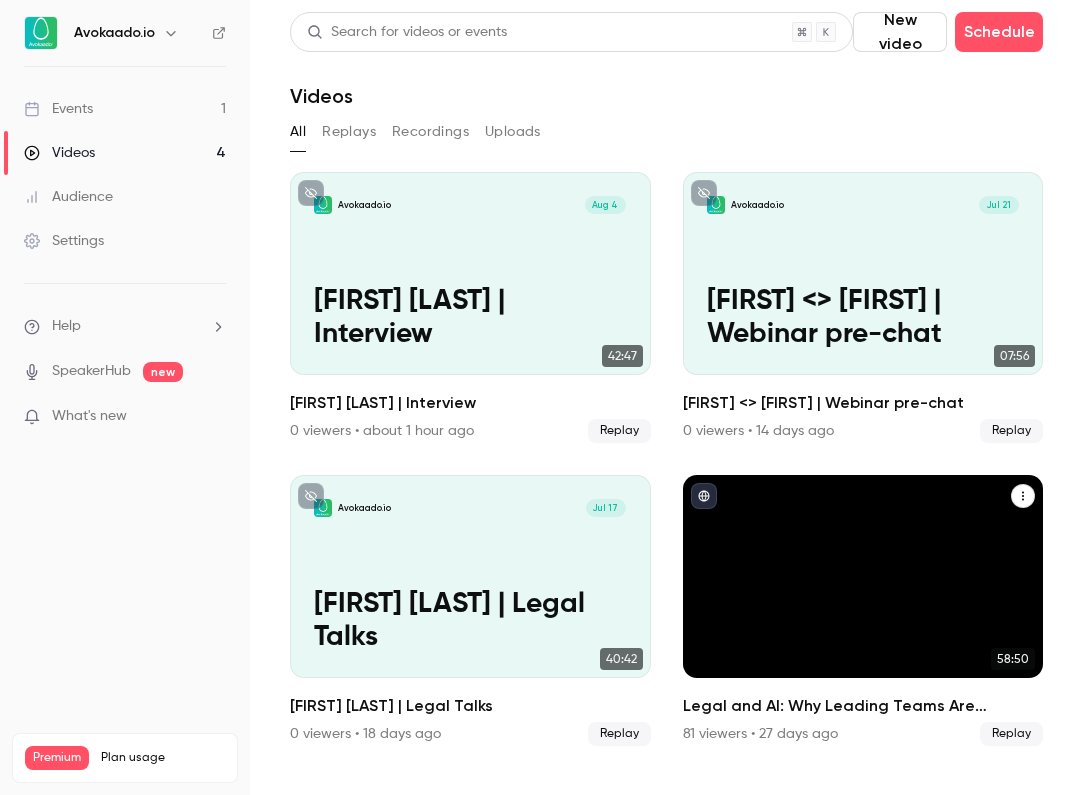scroll, scrollTop: 7, scrollLeft: 0, axis: vertical 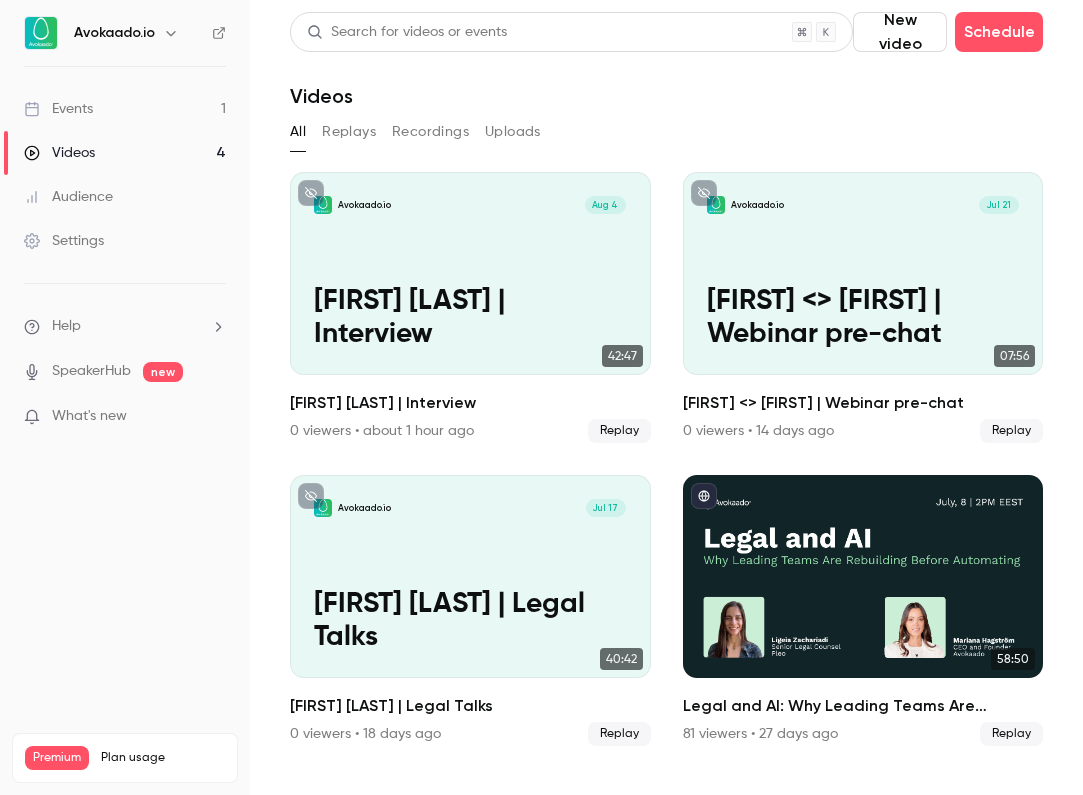 click on "Events 1" at bounding box center (125, 109) 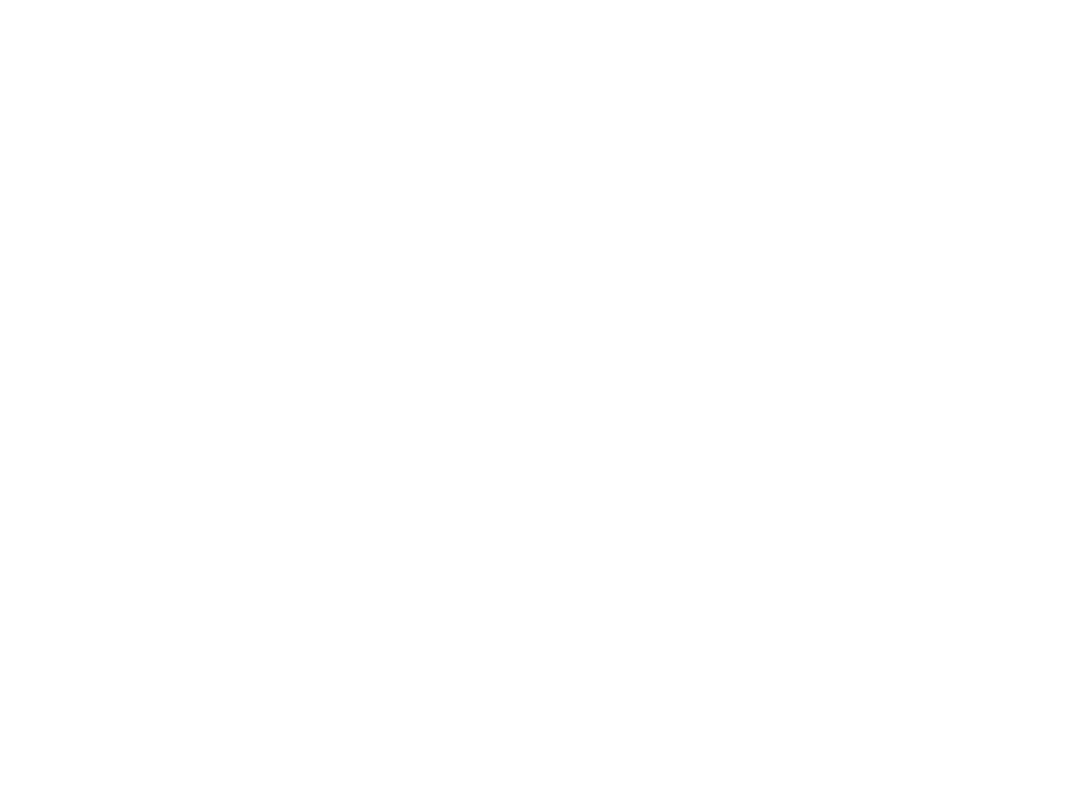 scroll, scrollTop: 0, scrollLeft: 0, axis: both 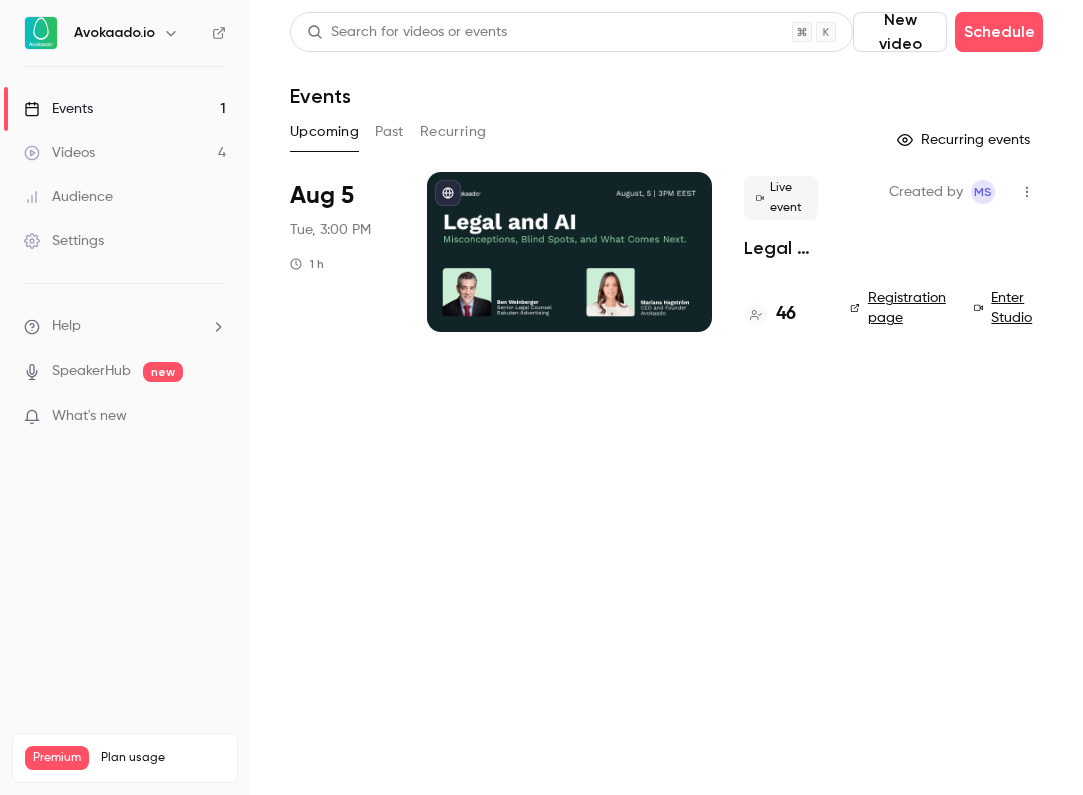 click on "Videos 4" at bounding box center (125, 153) 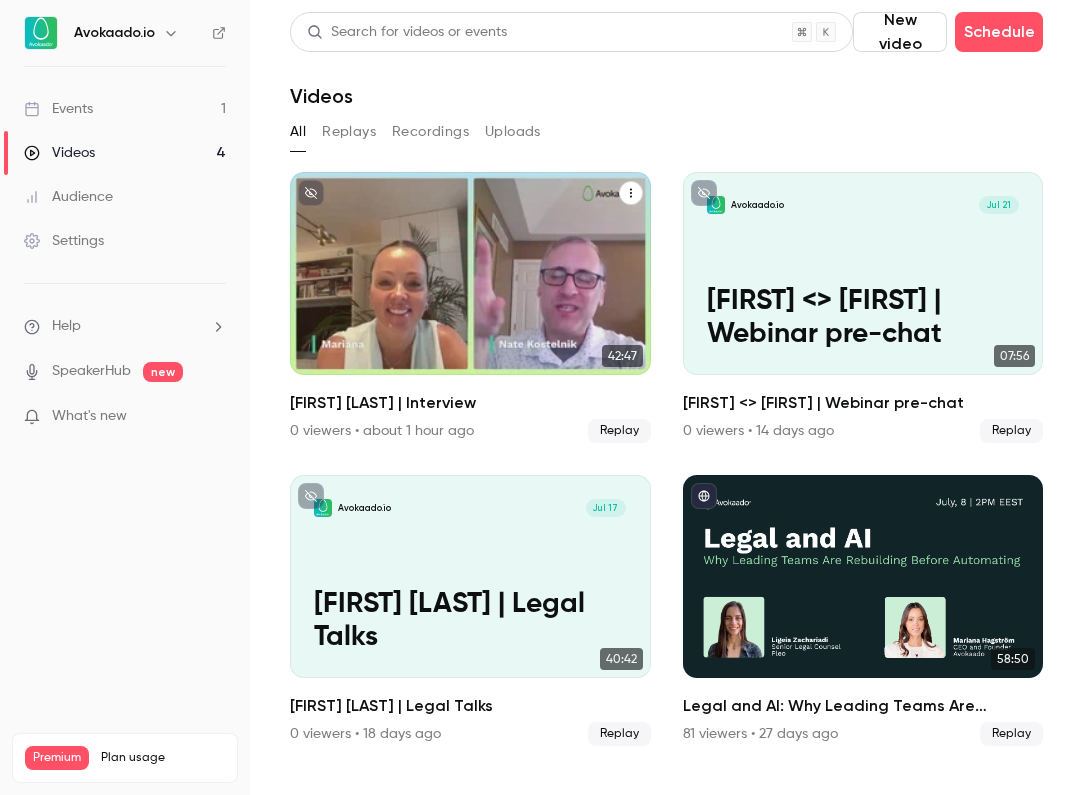 click on "Nate Kostelnik | Interview" at bounding box center [470, 317] 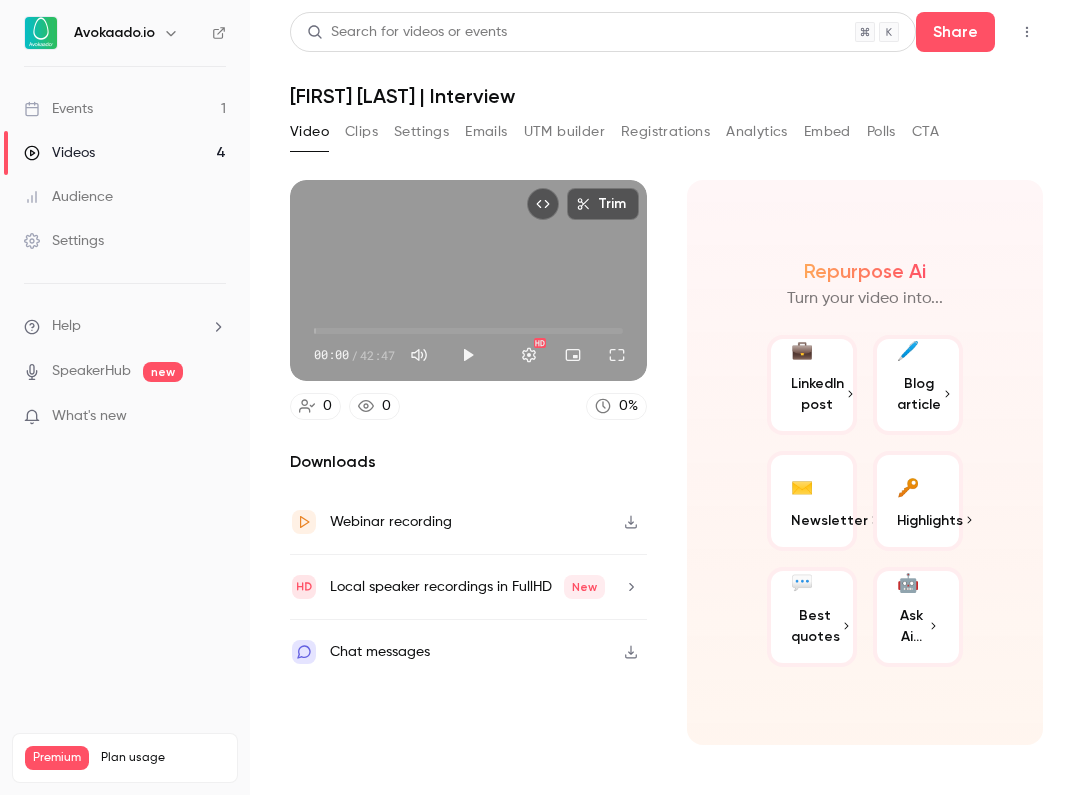 click on "Local speaker recordings in FullHD New" at bounding box center [467, 587] 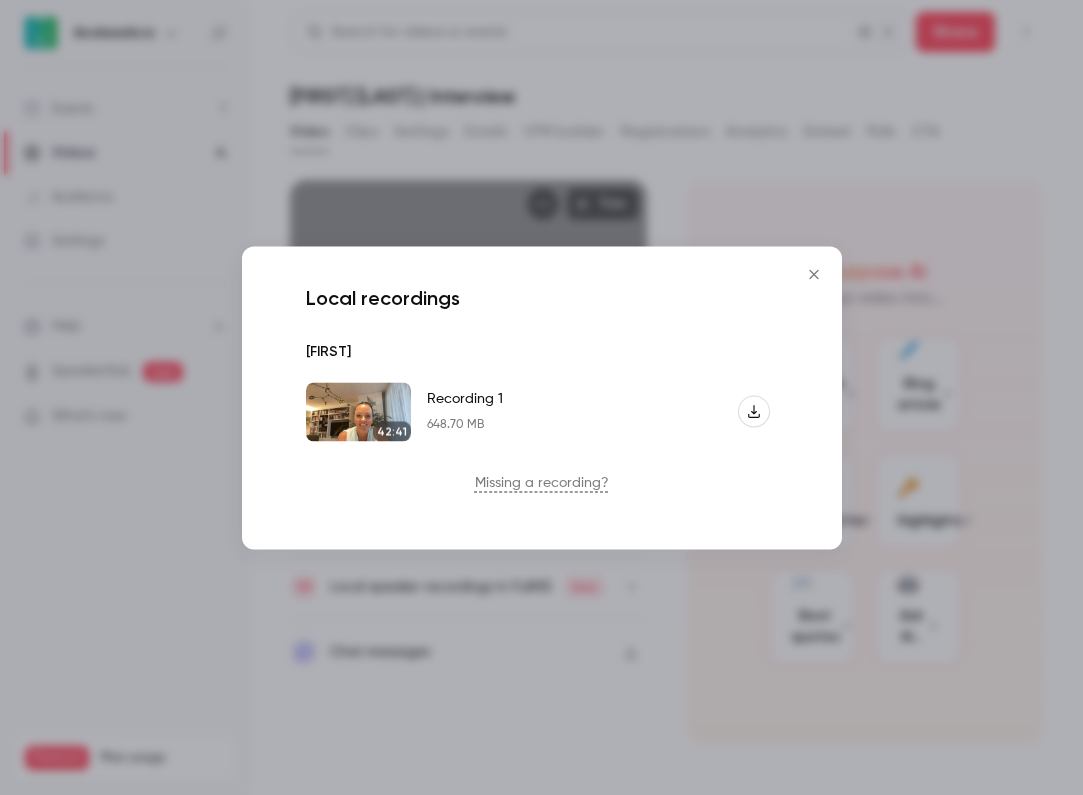 click on "Missing a recording?" at bounding box center [542, 483] 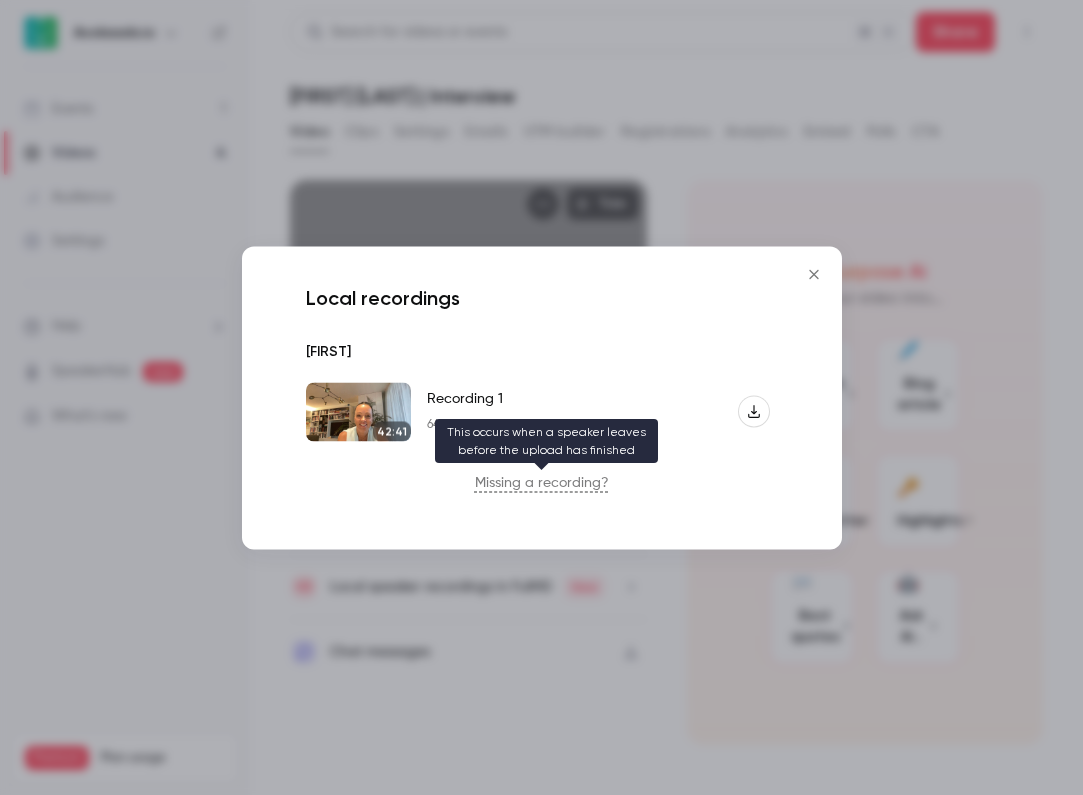 click on "Missing a recording?" at bounding box center (542, 483) 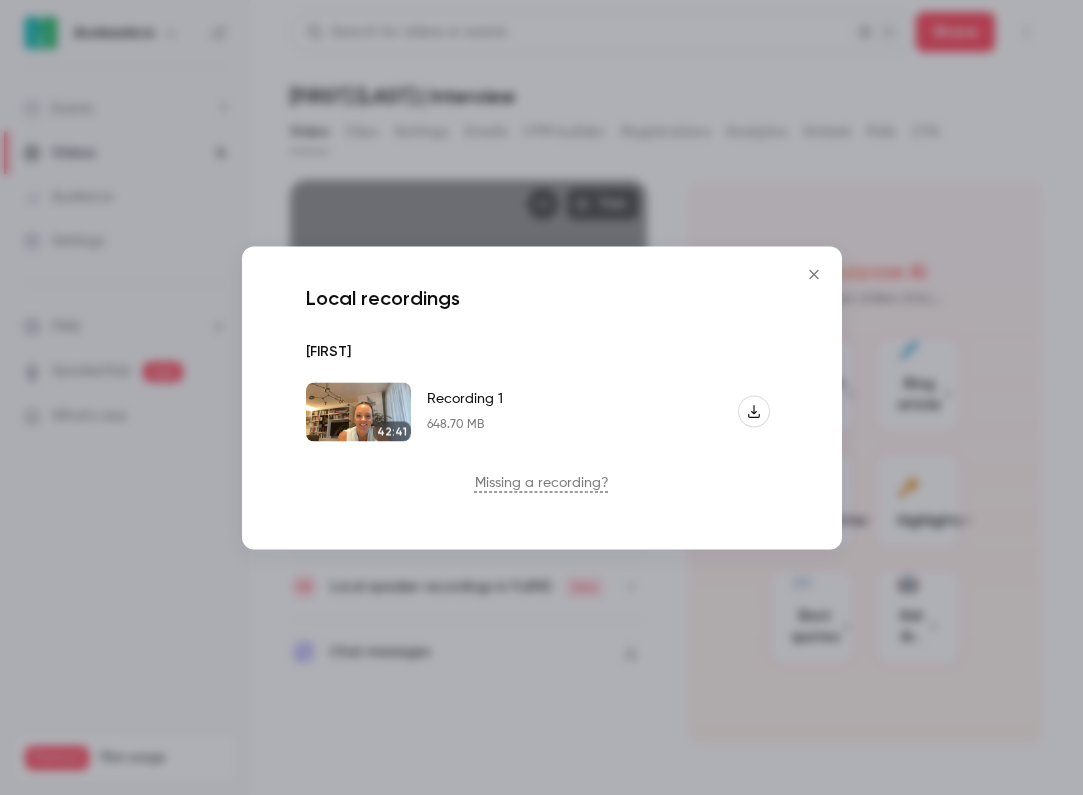 click 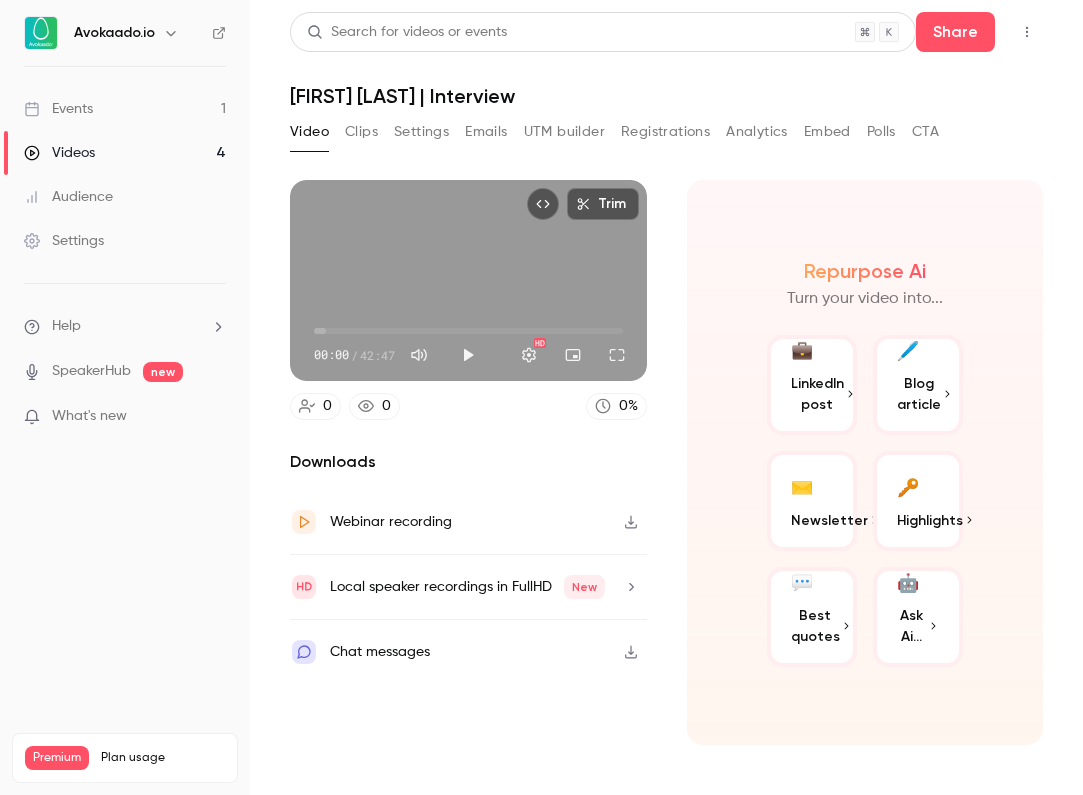 click on "Events 1" at bounding box center (125, 109) 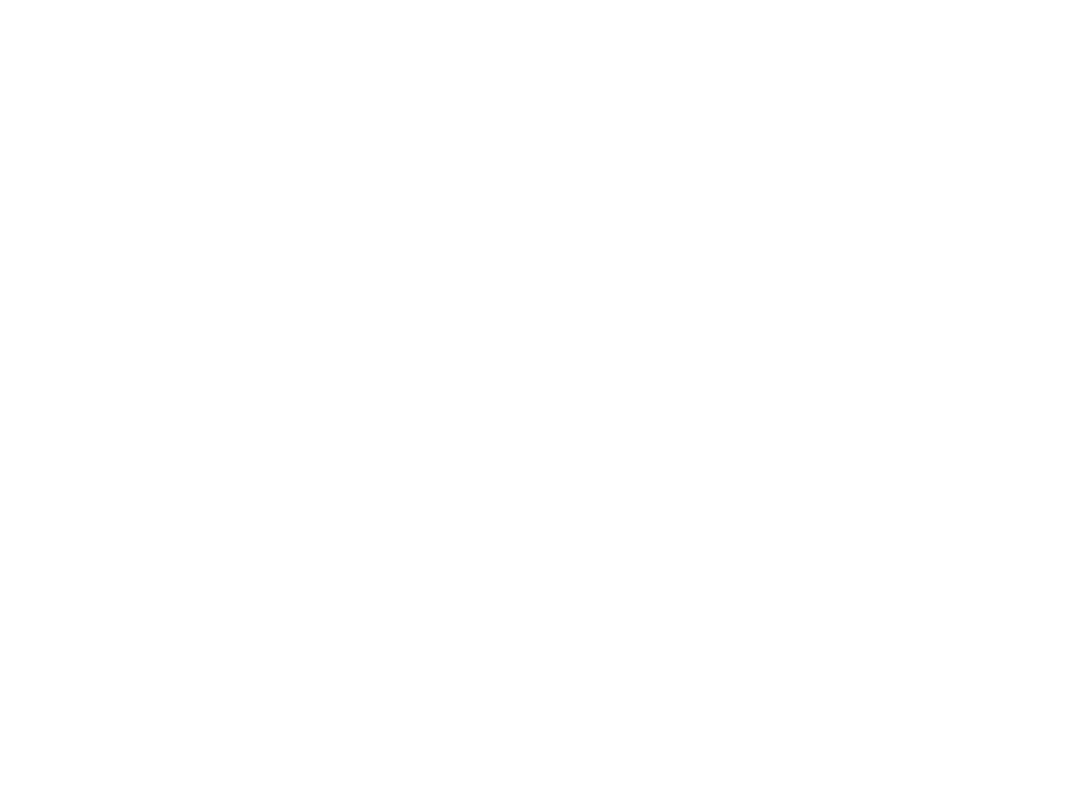 scroll, scrollTop: 0, scrollLeft: 0, axis: both 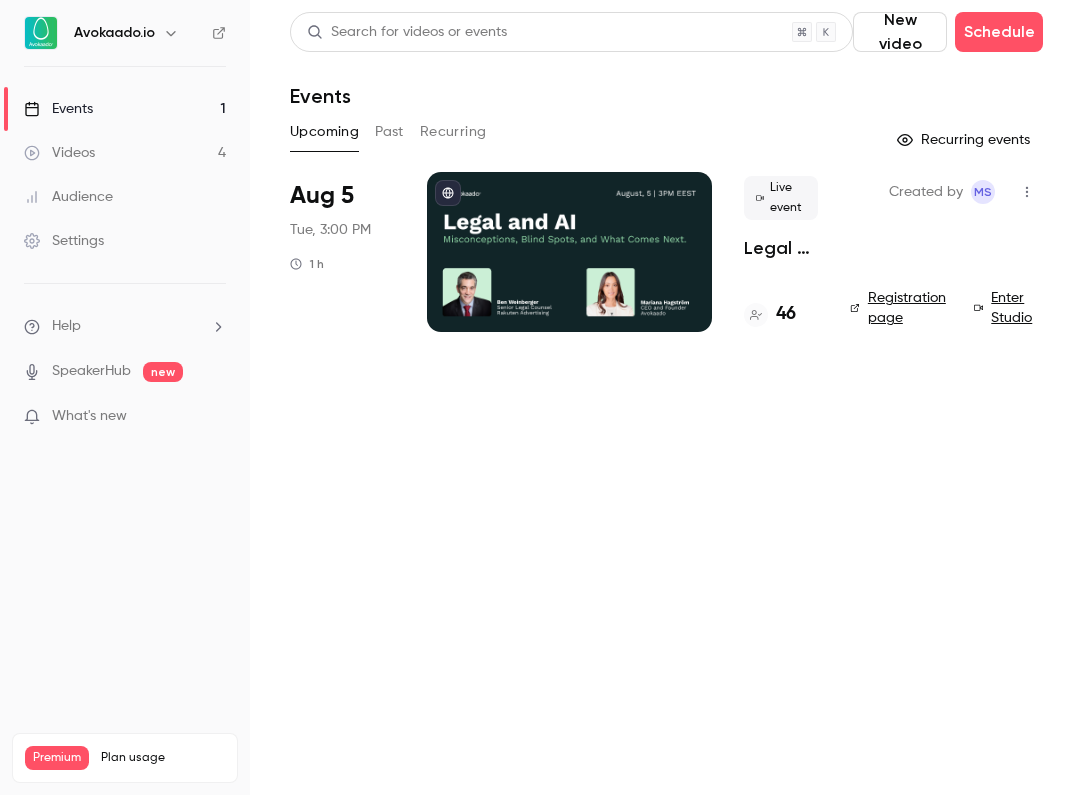 click on "Search for videos or events New video Schedule Events Upcoming Past Recurring Recurring events Aug 5 Tue, 3:00 PM 1 h Live event Legal and AI: Misconceptions, Blind Spots, and What Comes Next 46 Created by MS Registration page Enter Studio" at bounding box center (666, 397) 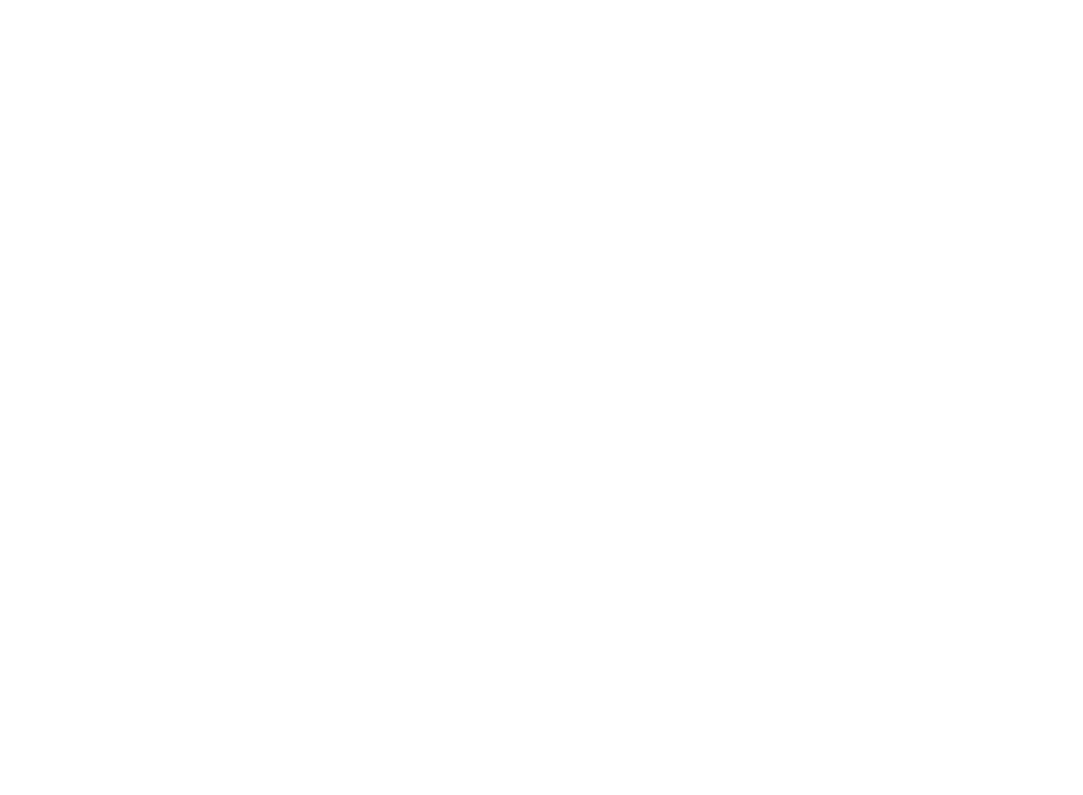 scroll, scrollTop: 0, scrollLeft: 0, axis: both 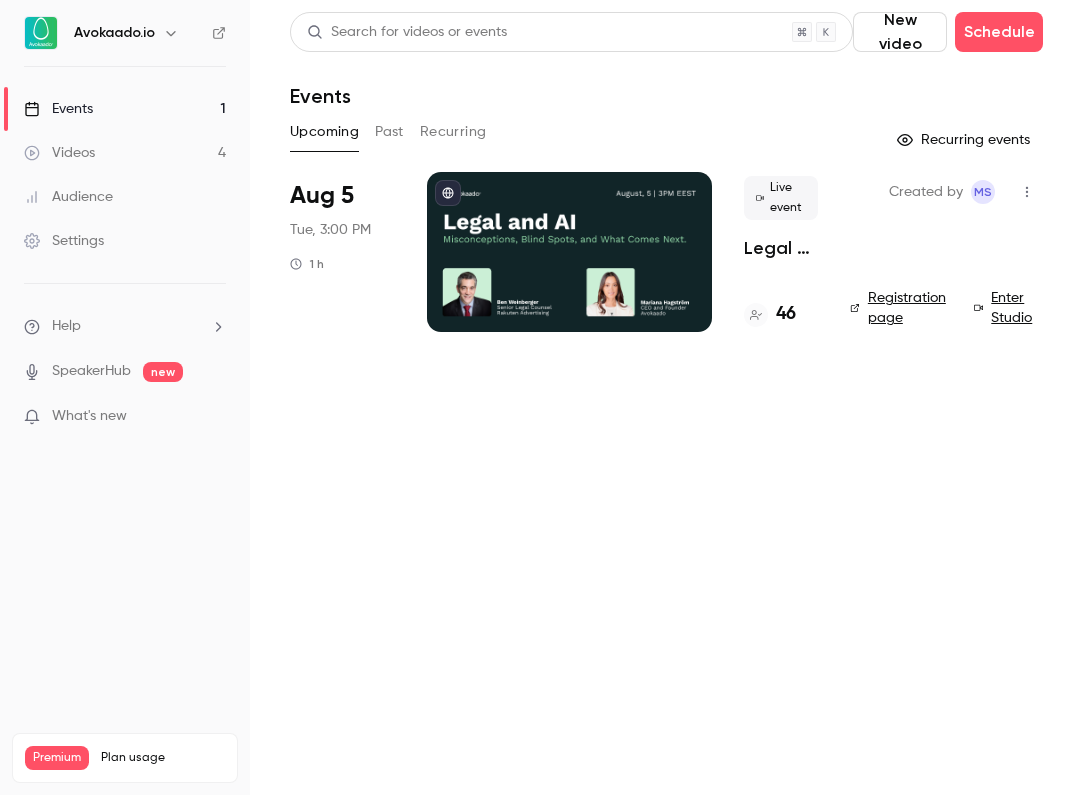 click on "Videos 4" at bounding box center (125, 153) 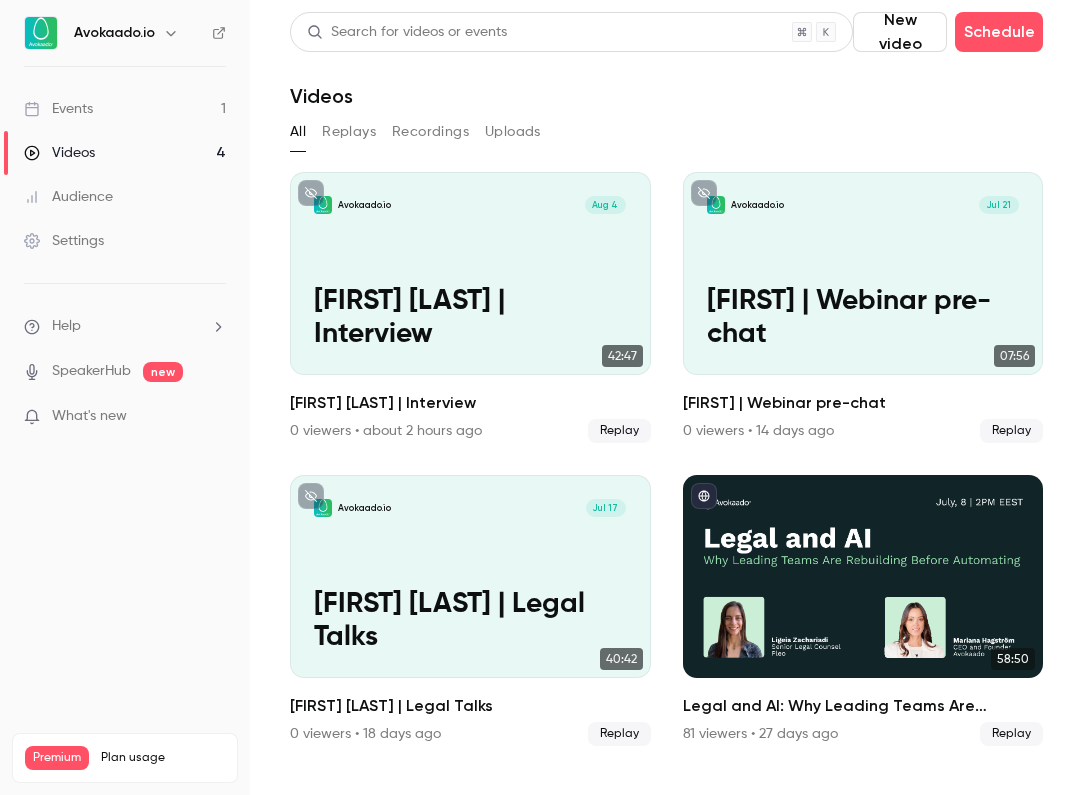 click on "Events 1" at bounding box center (125, 109) 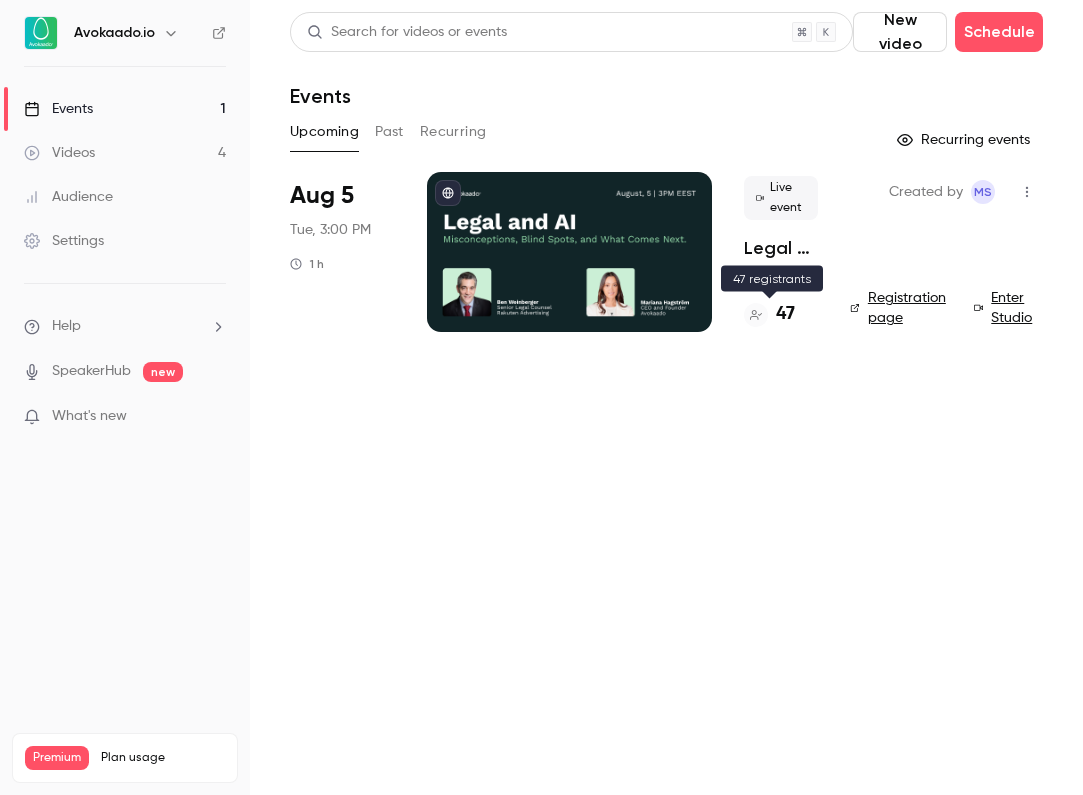 click on "47" at bounding box center (785, 314) 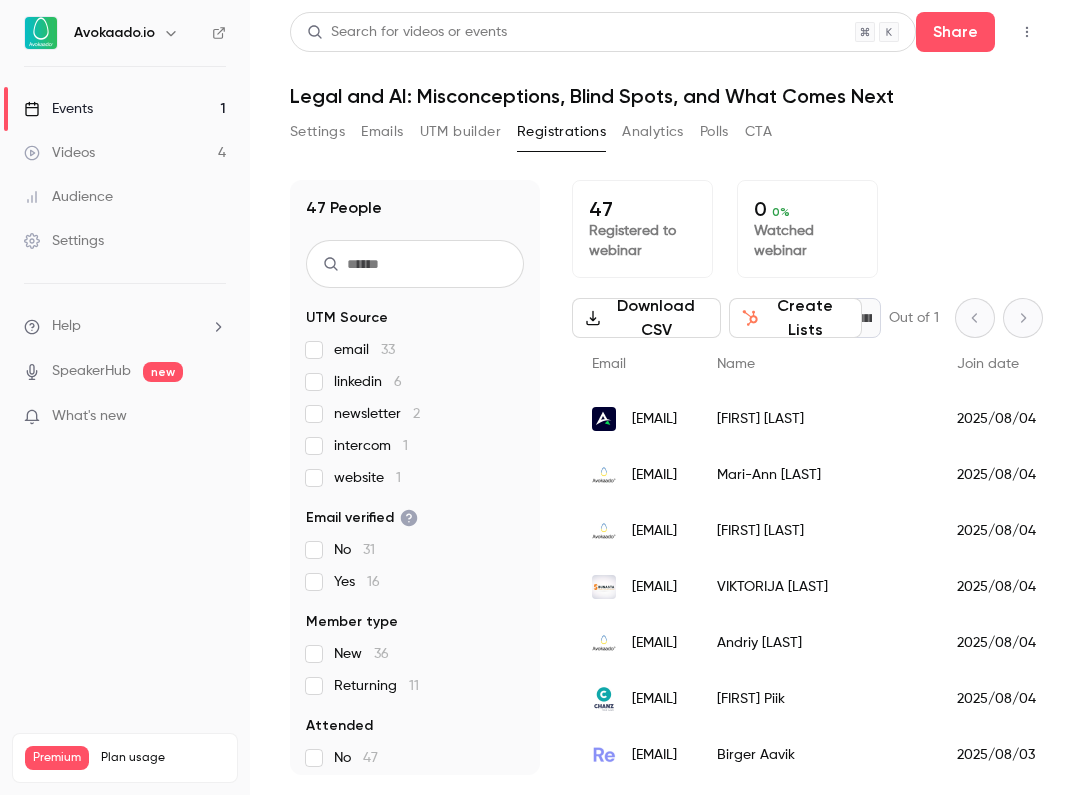 click on "6" at bounding box center [398, 382] 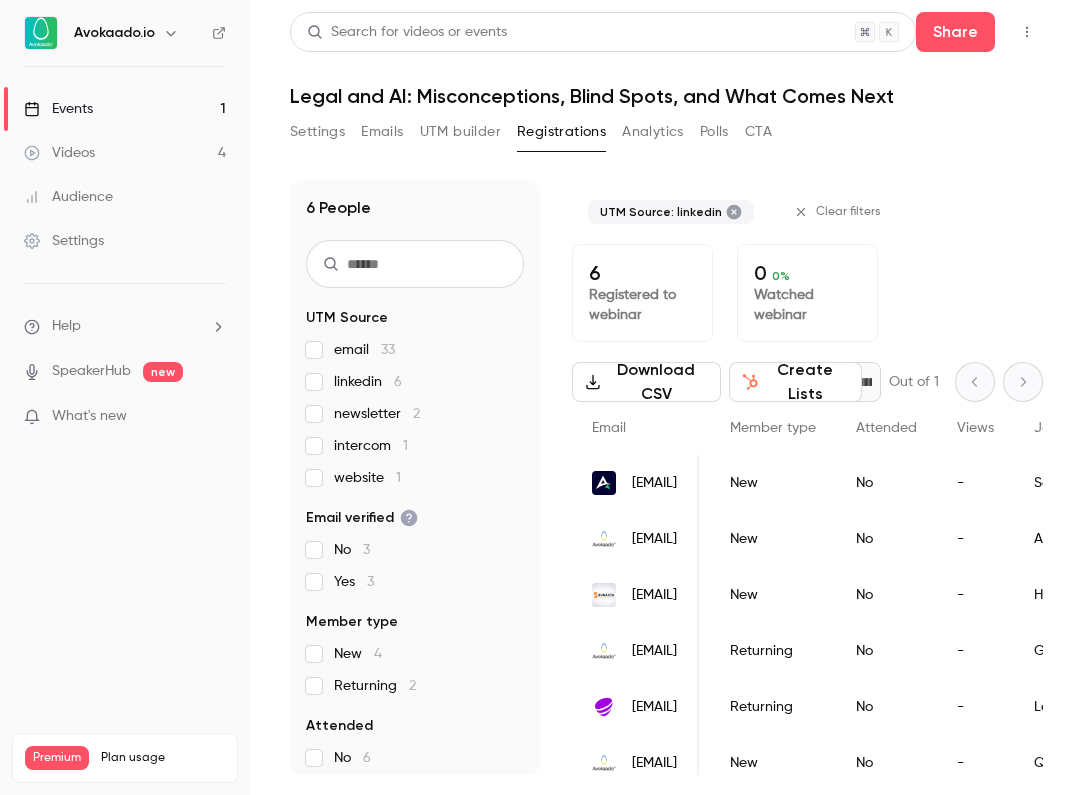 scroll, scrollTop: 0, scrollLeft: 390, axis: horizontal 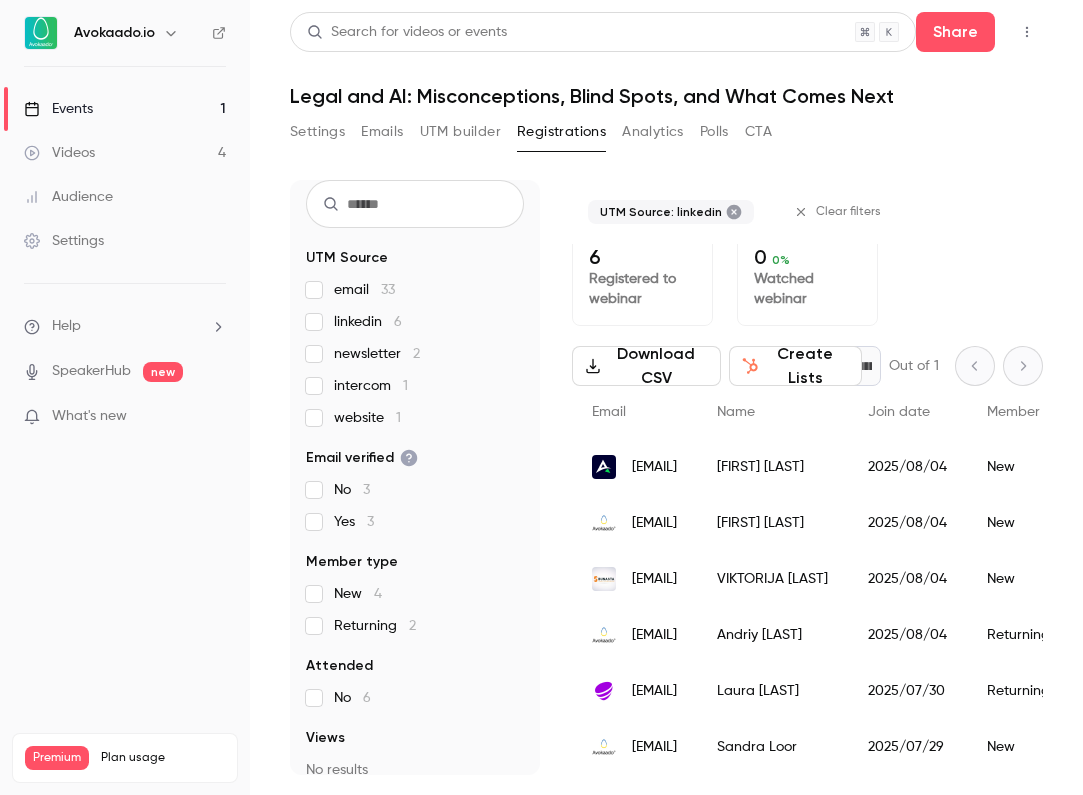 click on "Videos 4" at bounding box center (125, 153) 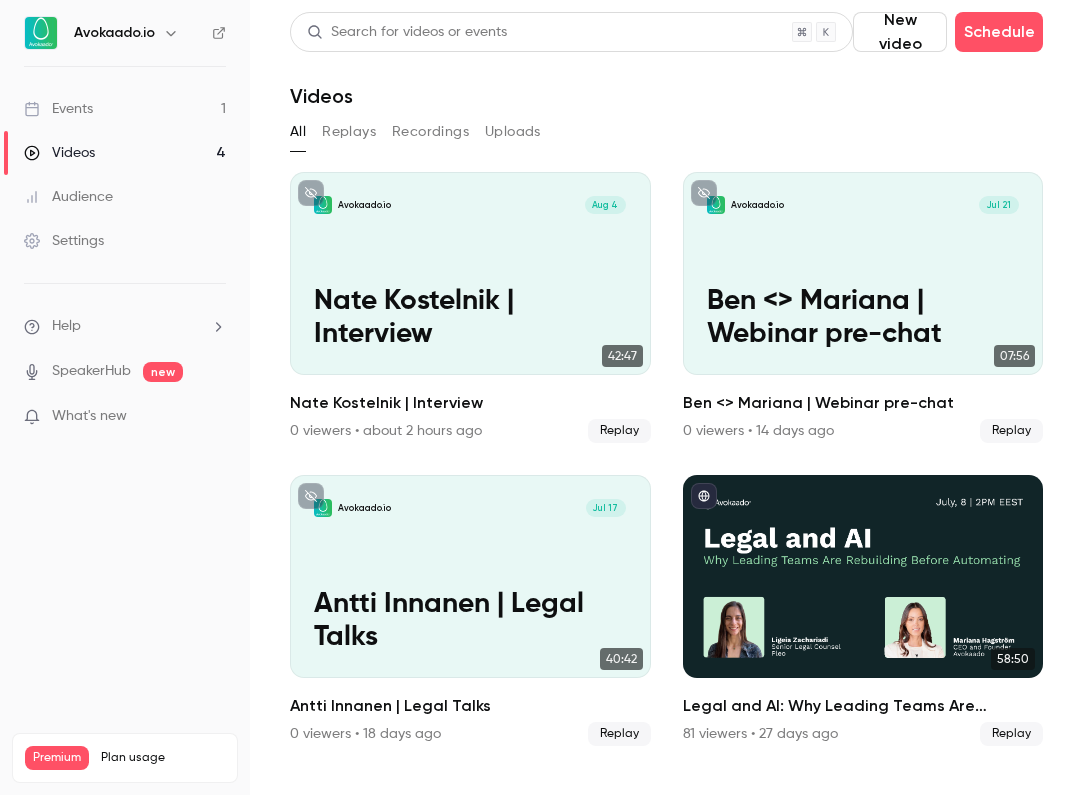 click on "Events 1" at bounding box center (125, 109) 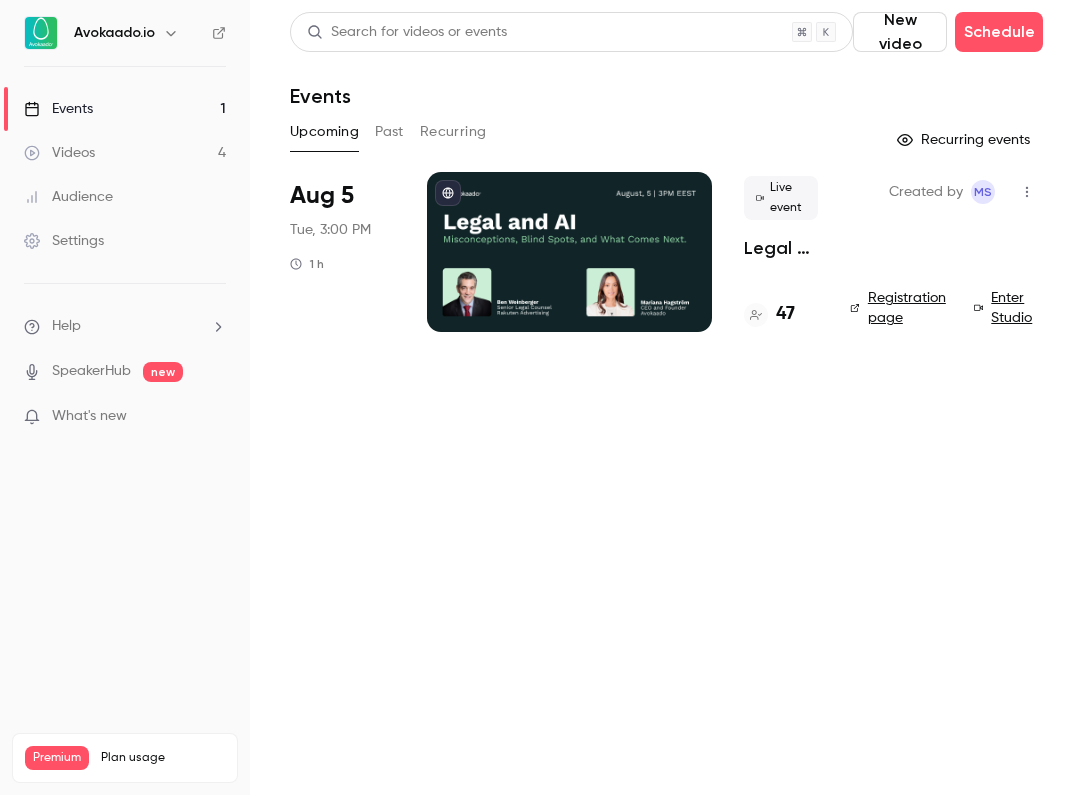 scroll, scrollTop: 0, scrollLeft: 0, axis: both 